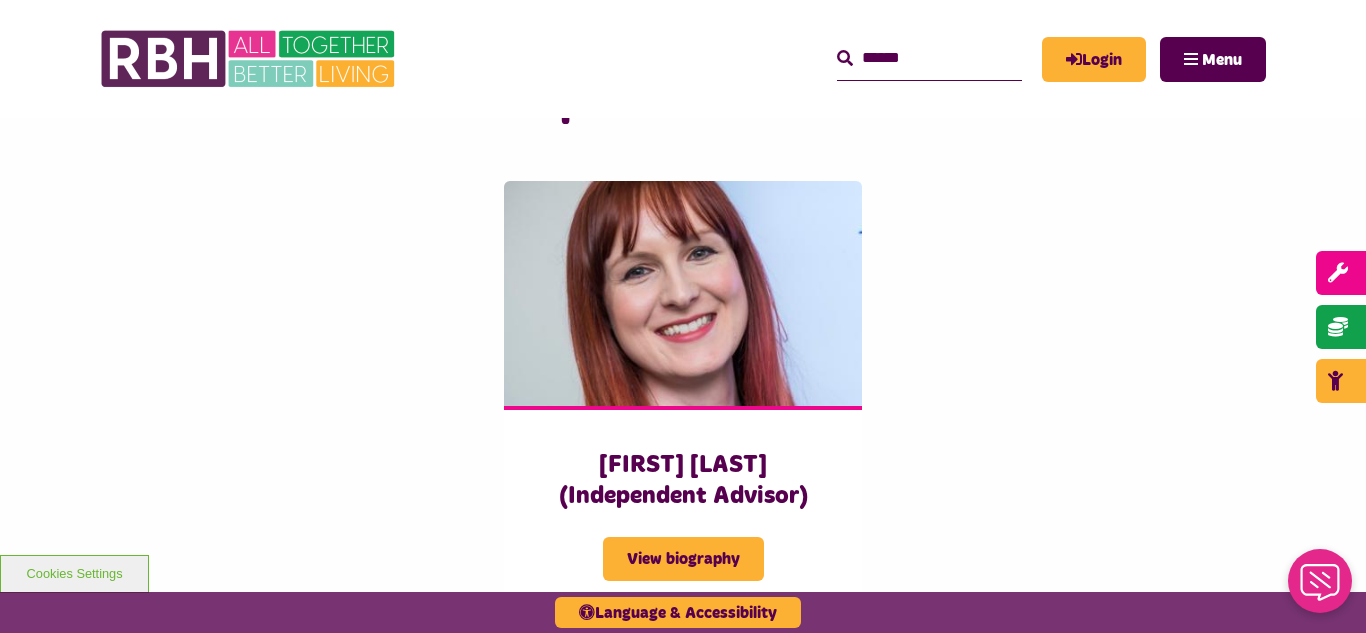 scroll, scrollTop: 0, scrollLeft: 0, axis: both 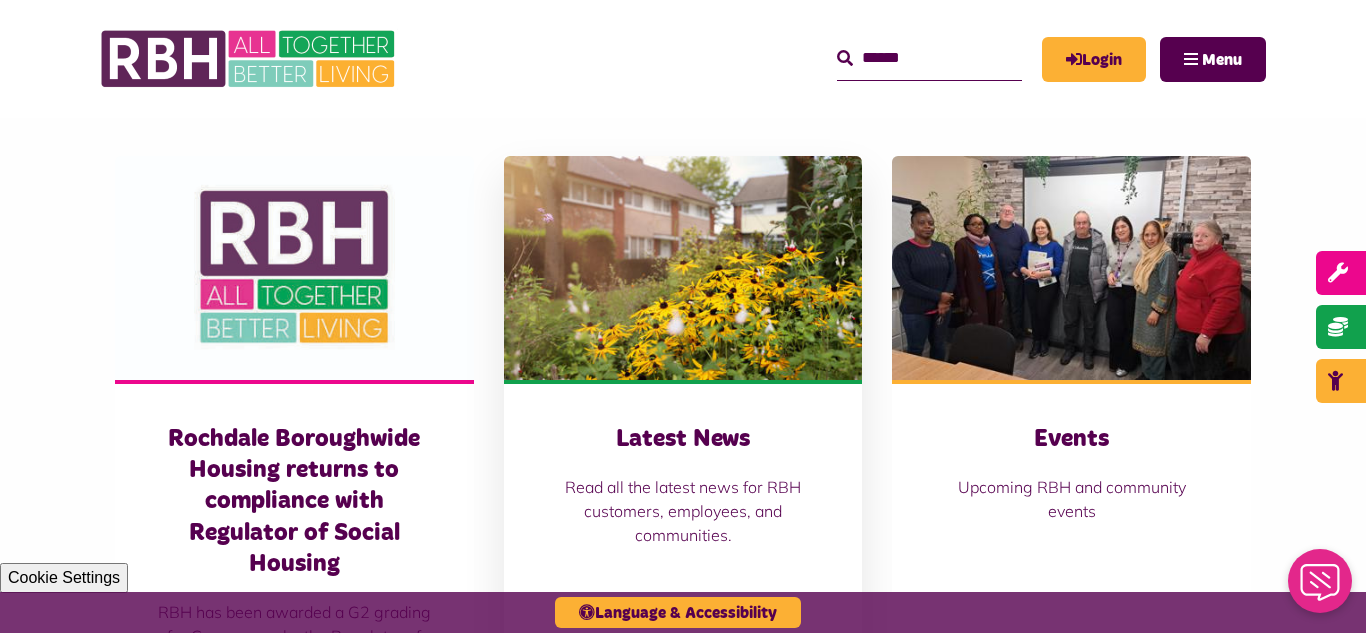 click at bounding box center (683, 268) 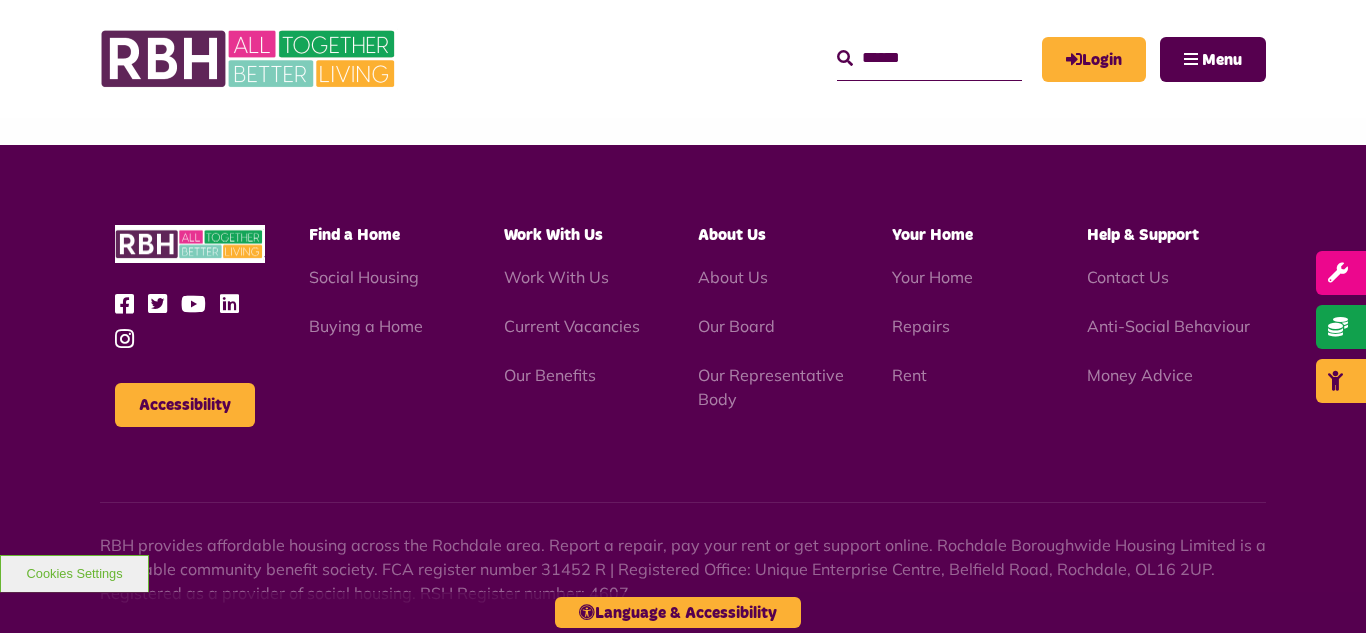 scroll, scrollTop: 1477, scrollLeft: 0, axis: vertical 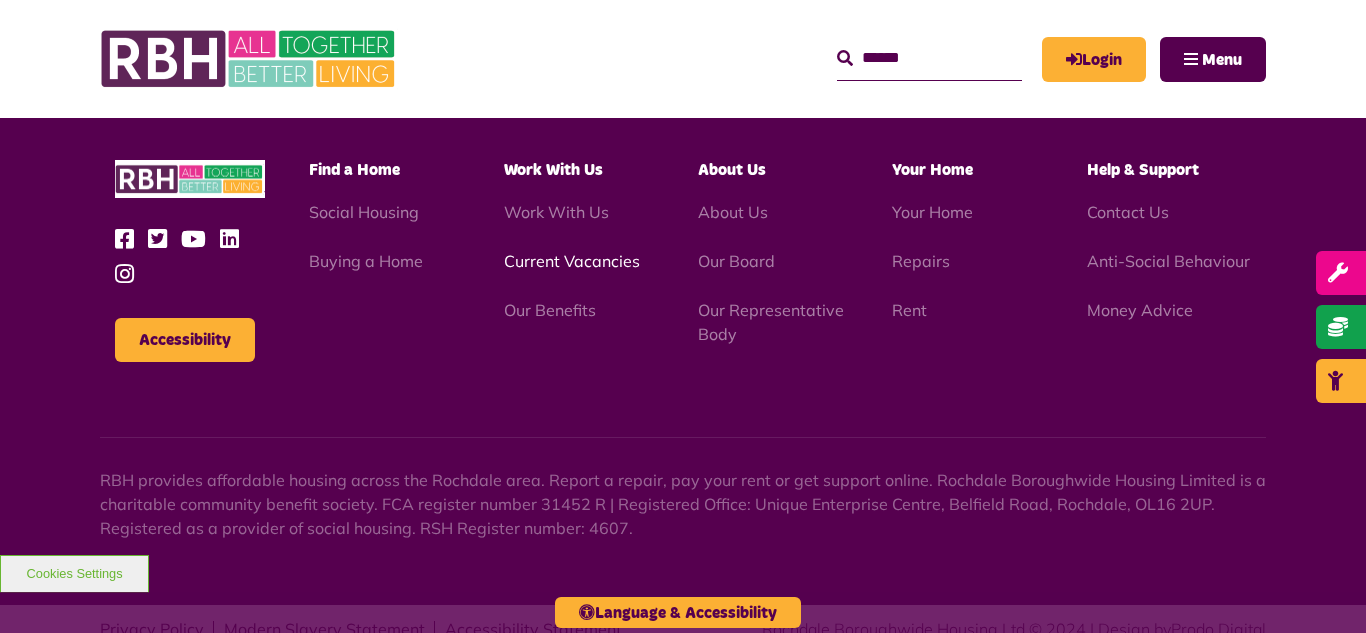 click on "Current Vacancies" at bounding box center [572, 261] 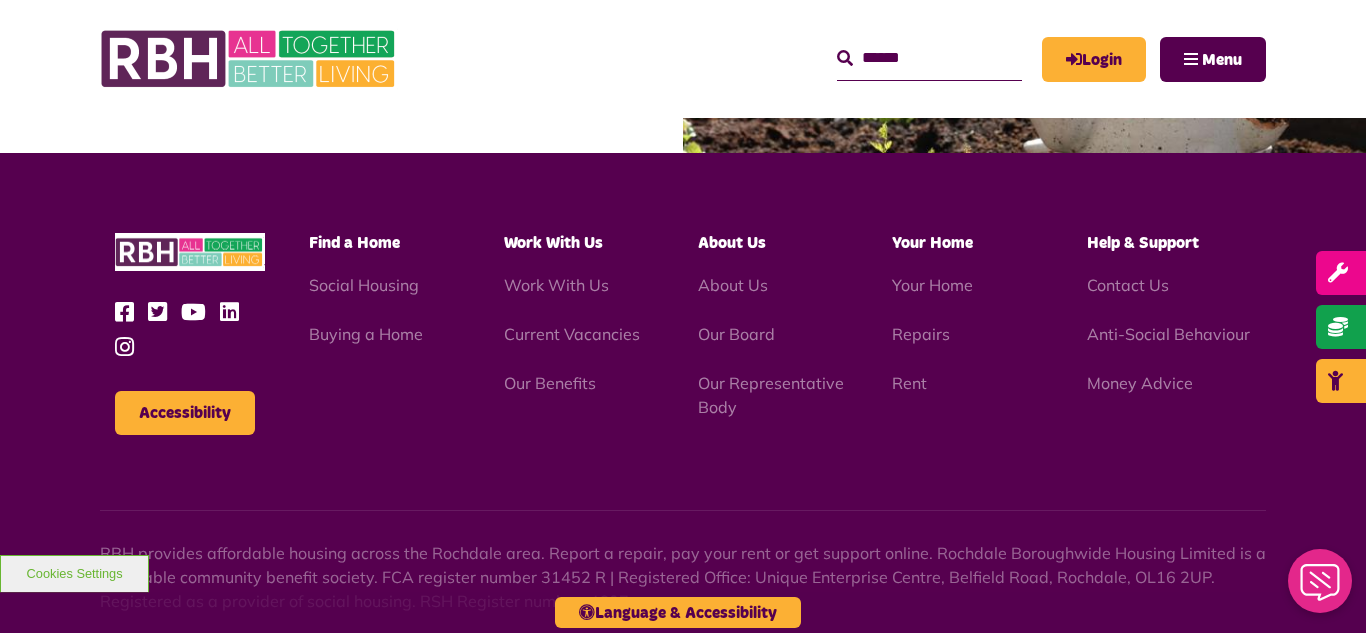 scroll, scrollTop: 2381, scrollLeft: 0, axis: vertical 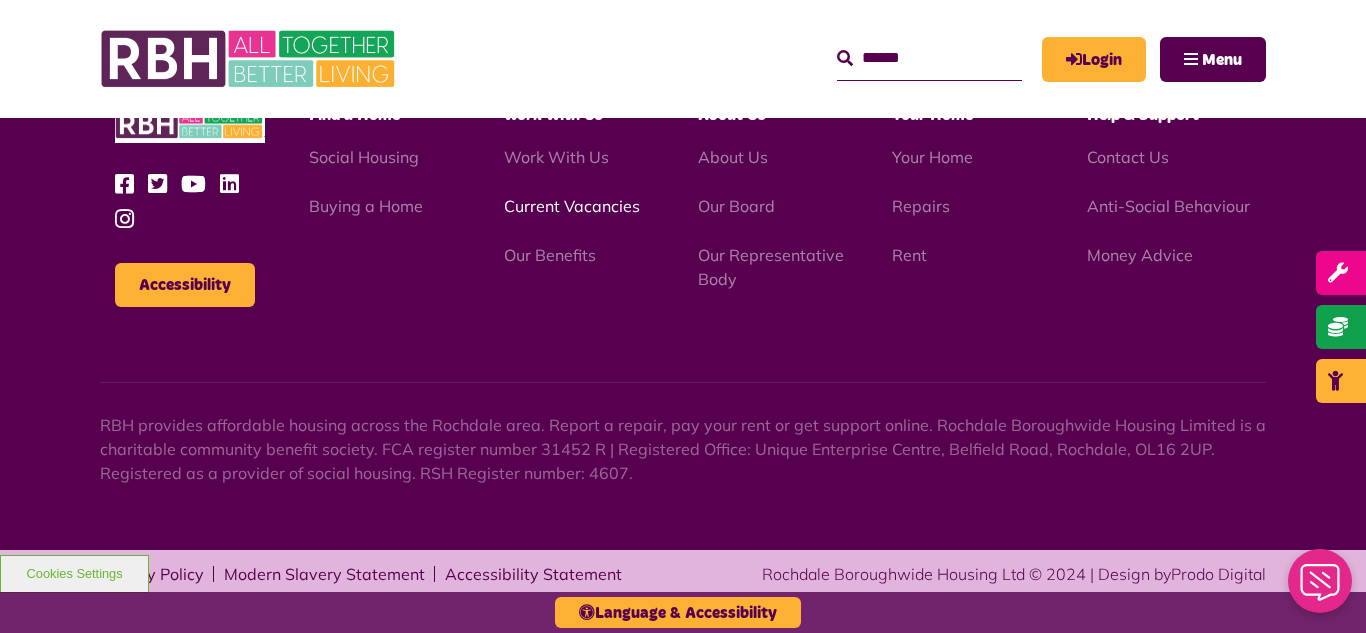 click on "Current Vacancies" at bounding box center (572, 206) 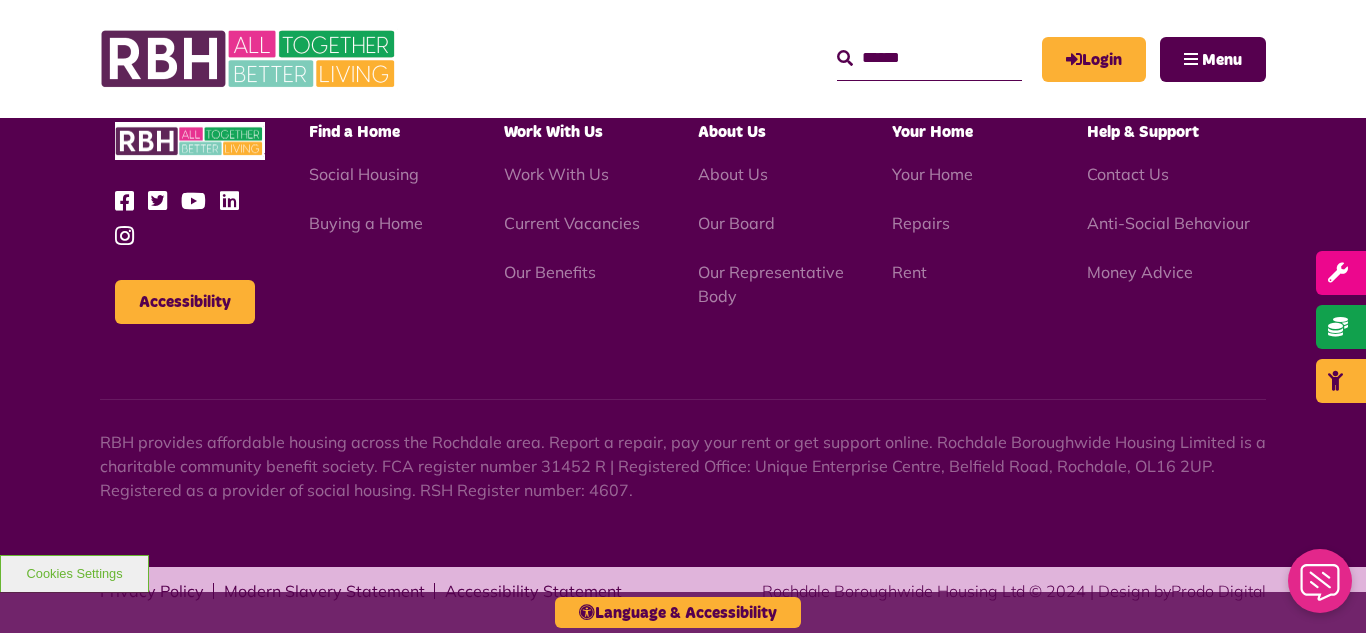 scroll, scrollTop: 2381, scrollLeft: 0, axis: vertical 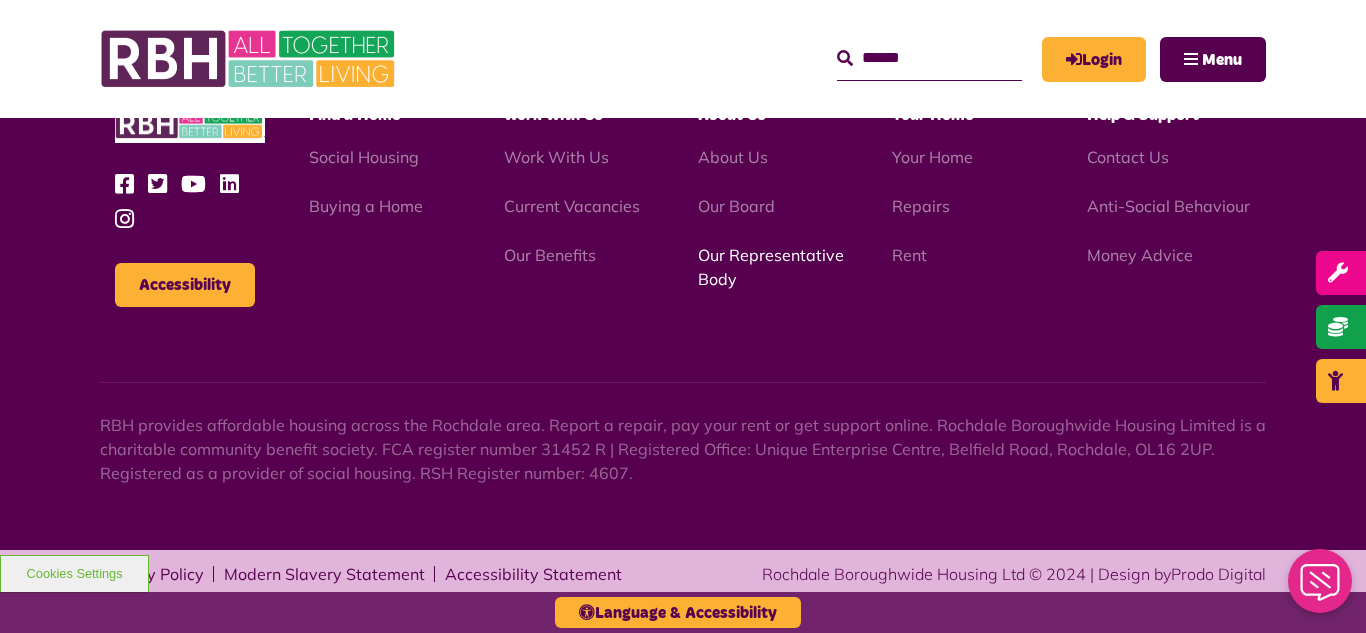 click on "Our Representative Body" at bounding box center [771, 267] 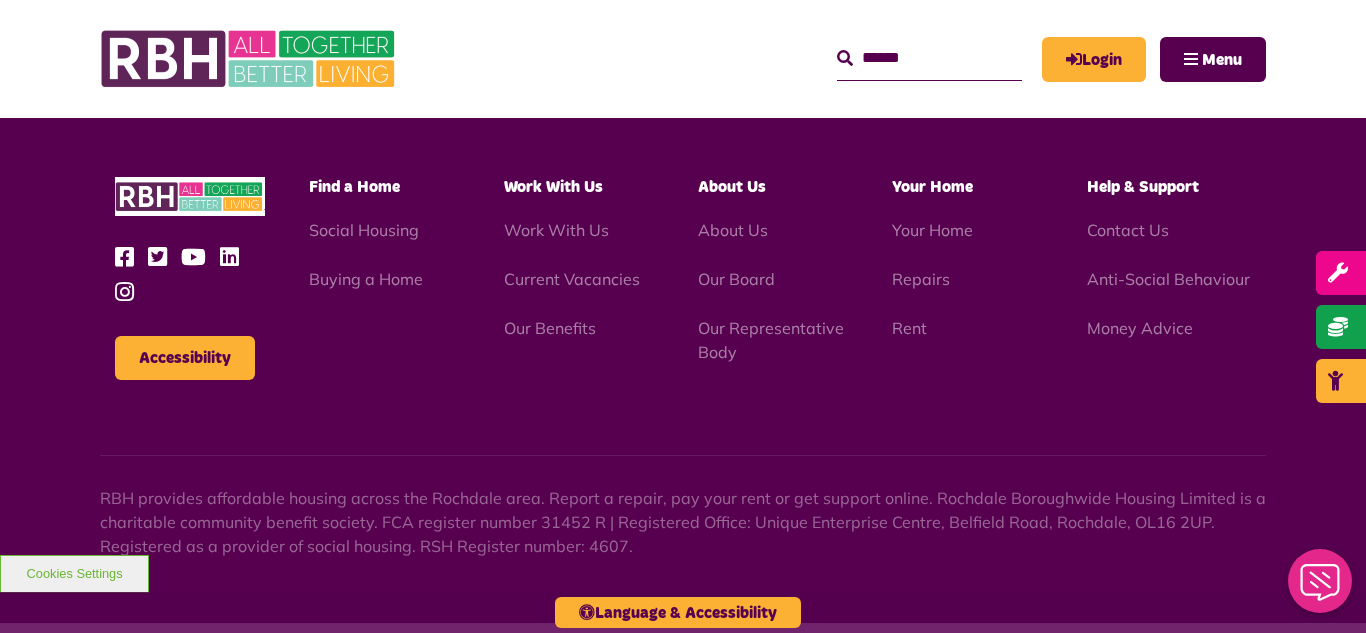 scroll, scrollTop: 5806, scrollLeft: 0, axis: vertical 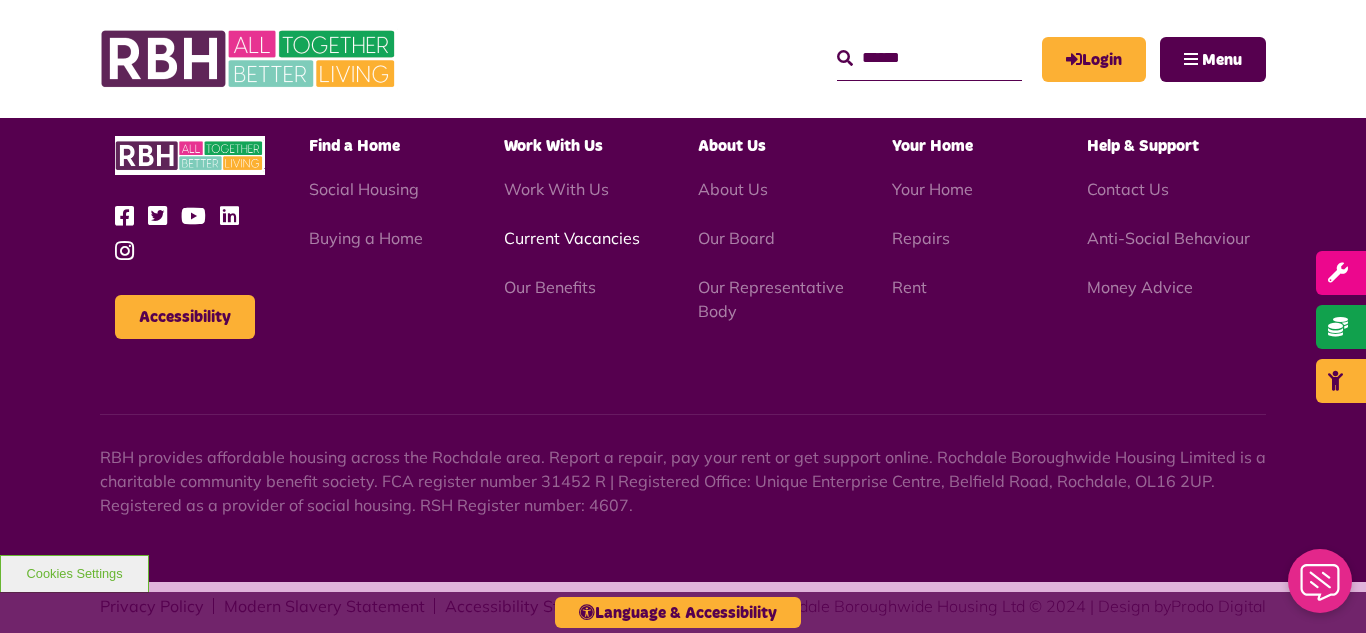 click on "Current Vacancies" at bounding box center (572, 238) 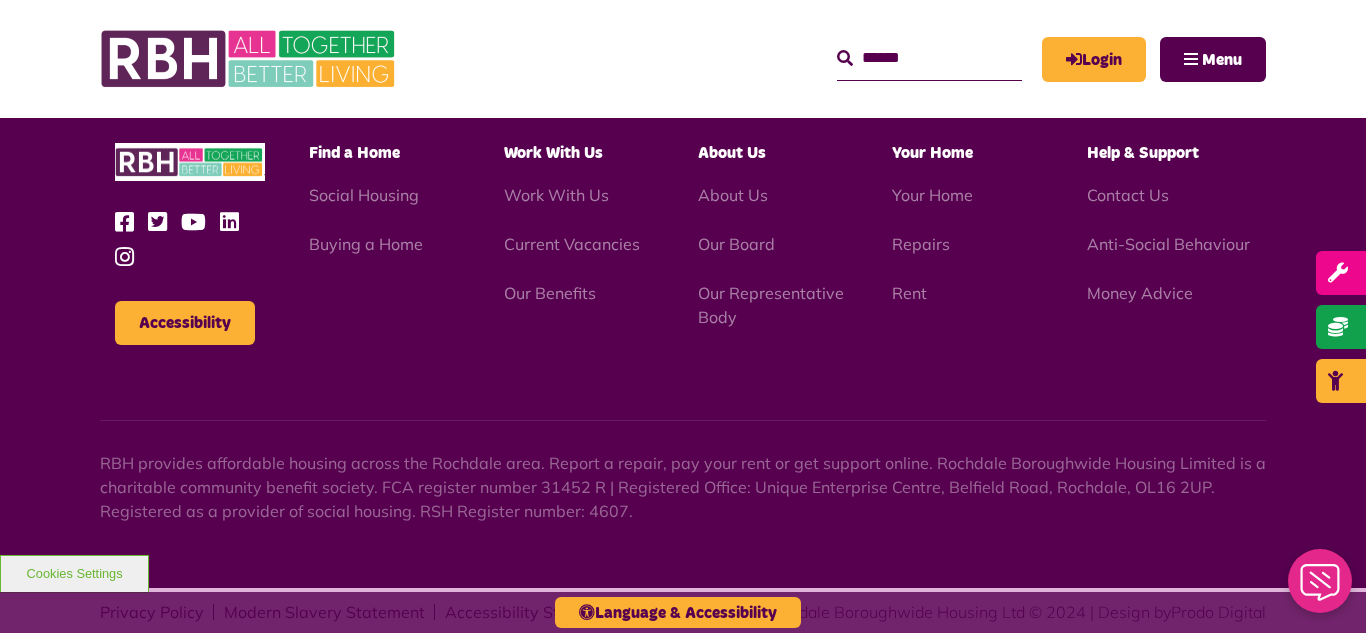 scroll, scrollTop: 2381, scrollLeft: 0, axis: vertical 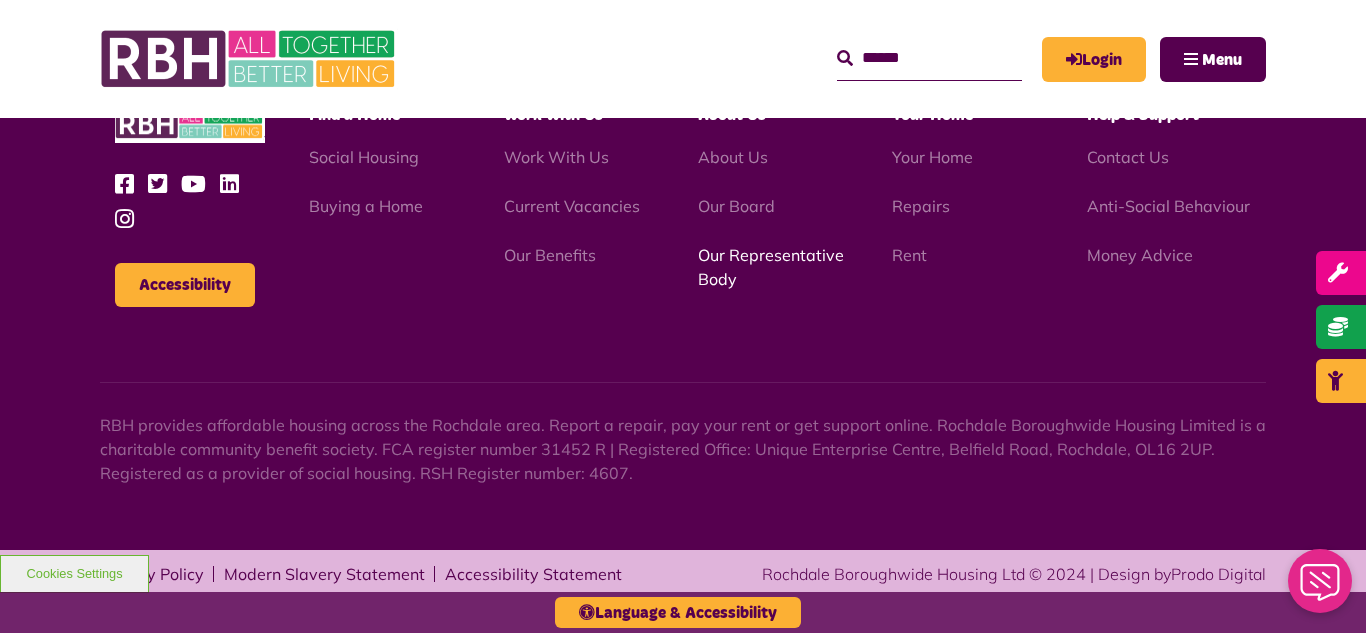 click on "Our Representative Body" at bounding box center (771, 267) 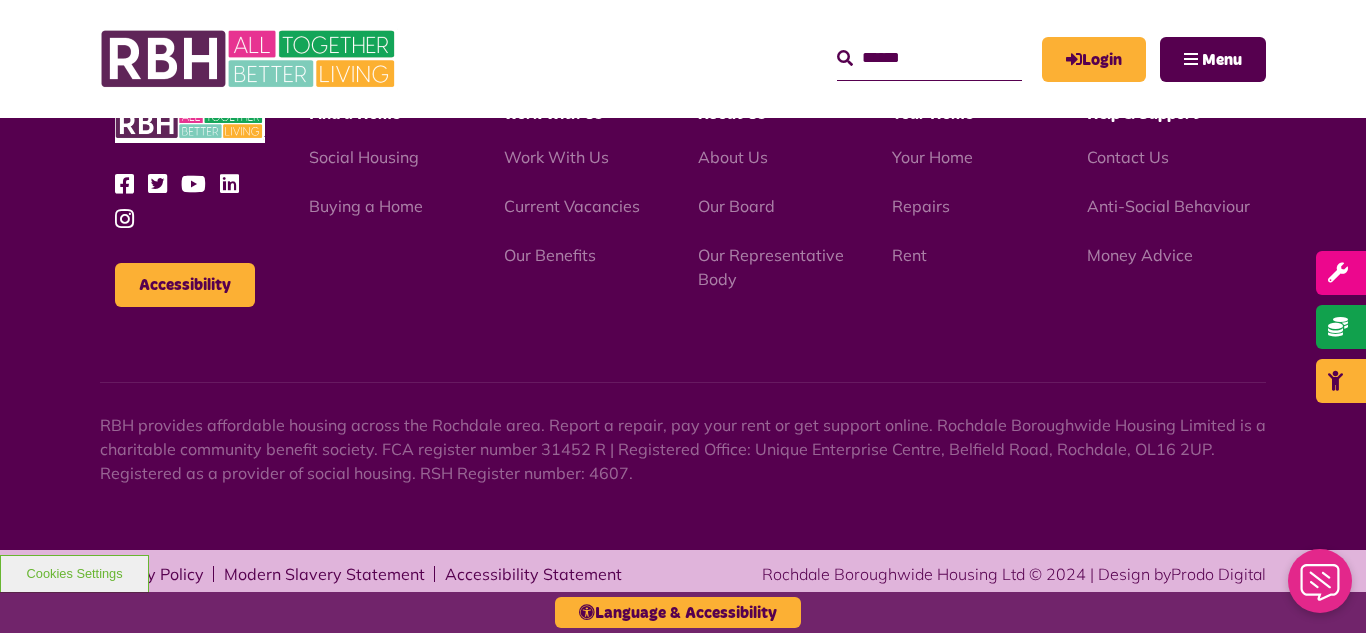 scroll, scrollTop: 5806, scrollLeft: 0, axis: vertical 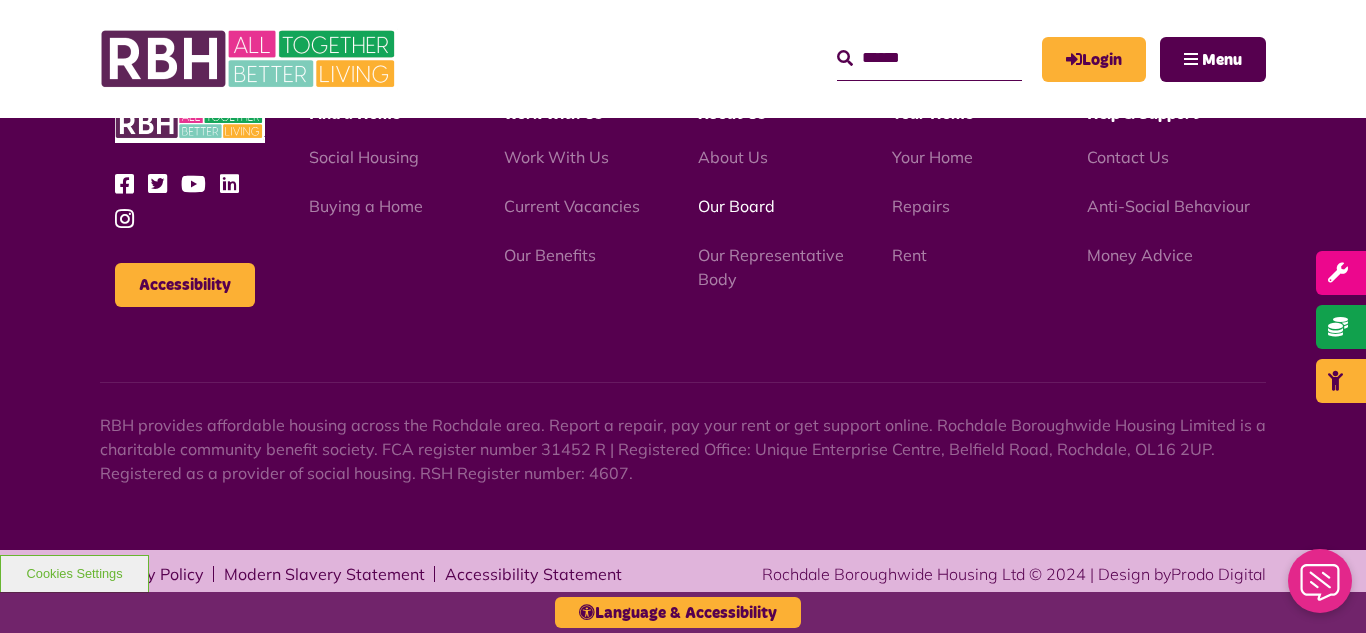 click on "Our Board" at bounding box center [736, 206] 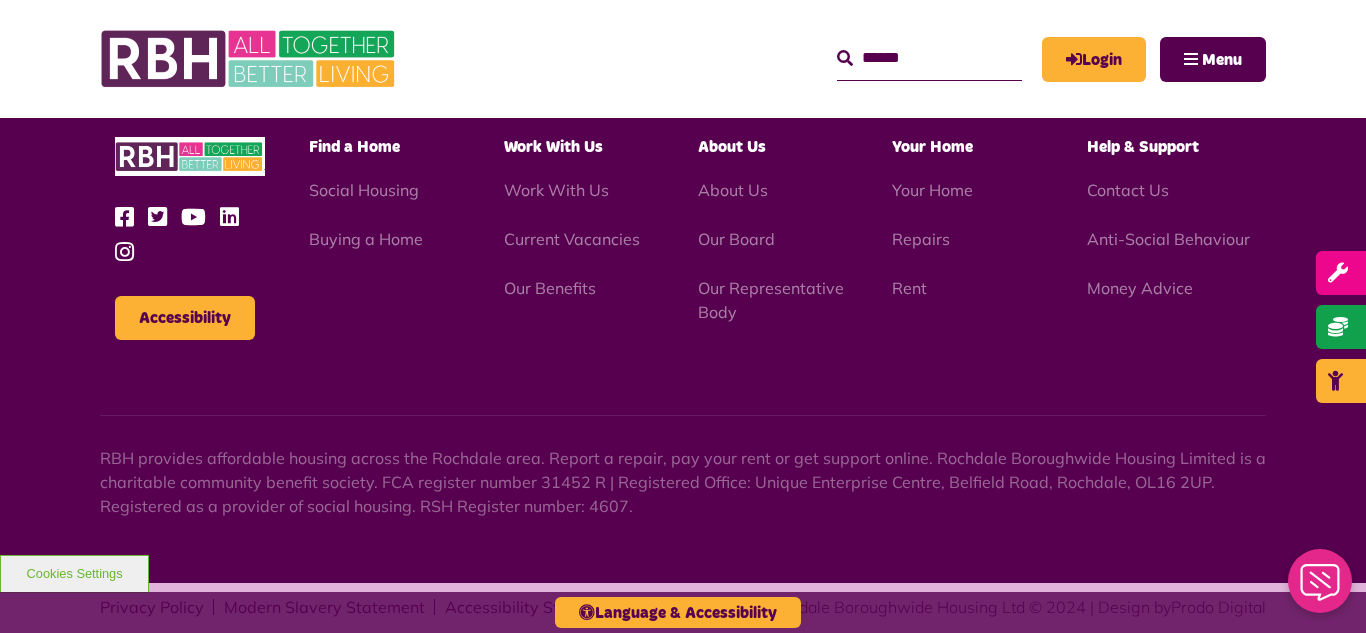 scroll, scrollTop: 5252, scrollLeft: 0, axis: vertical 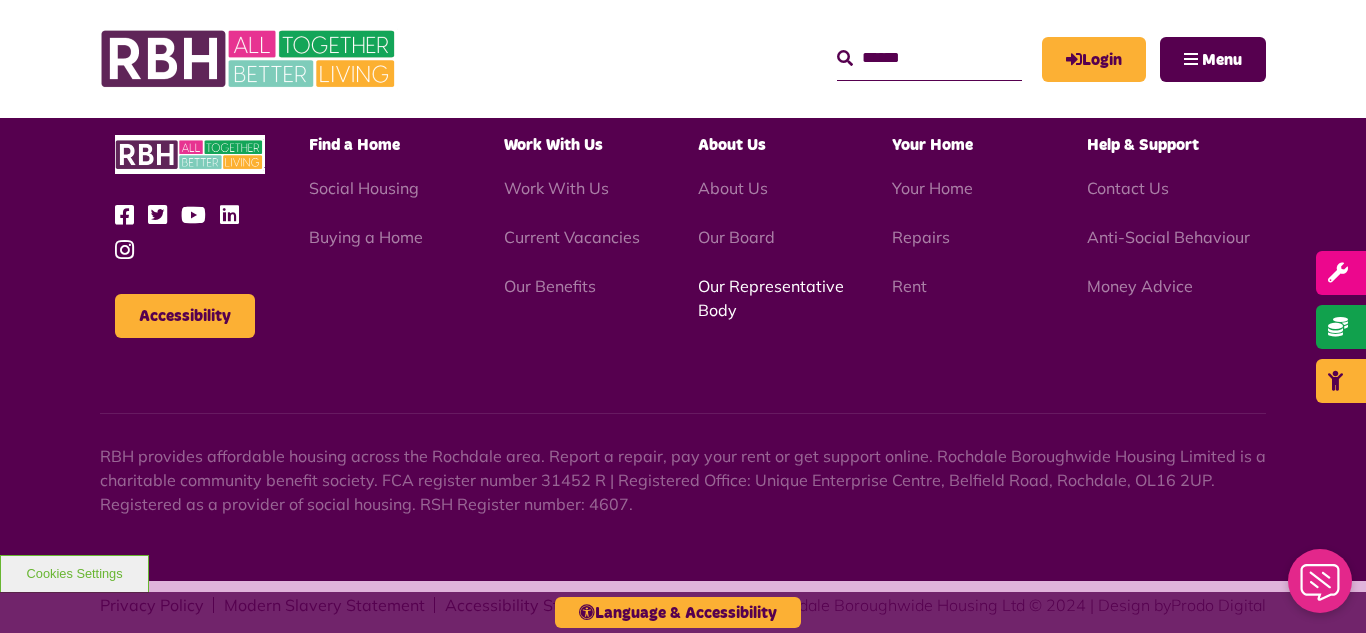 click on "Our Representative Body" at bounding box center (771, 298) 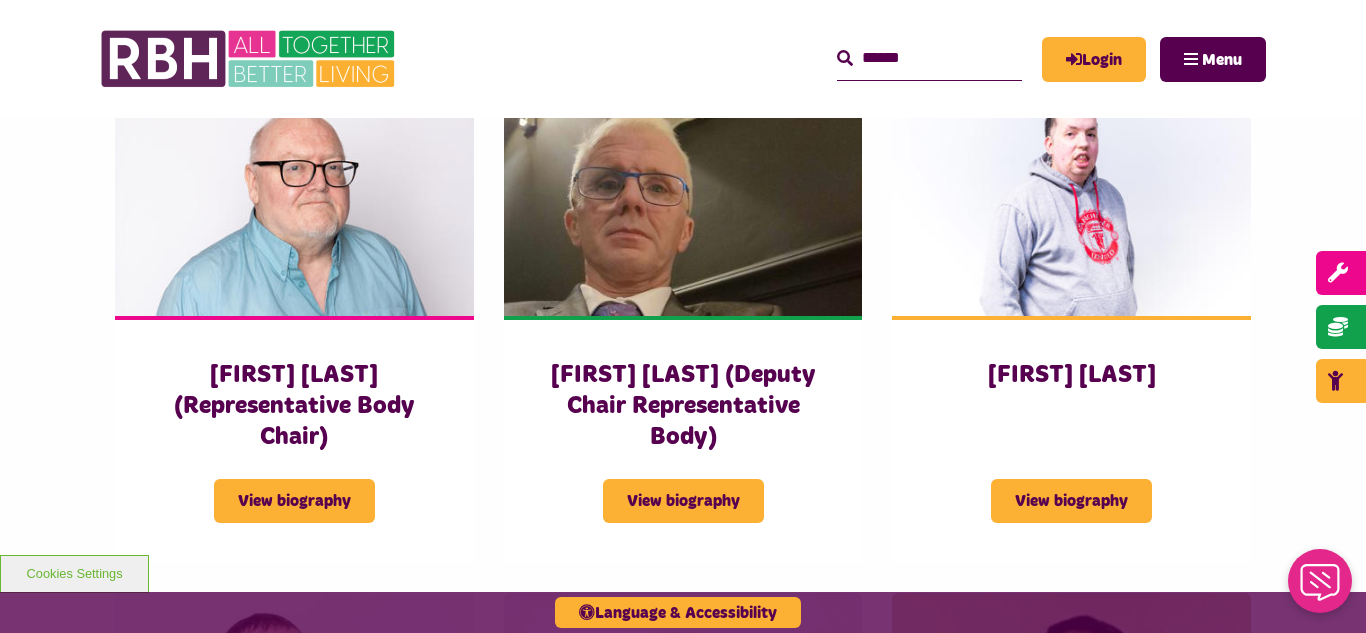 scroll, scrollTop: 1440, scrollLeft: 0, axis: vertical 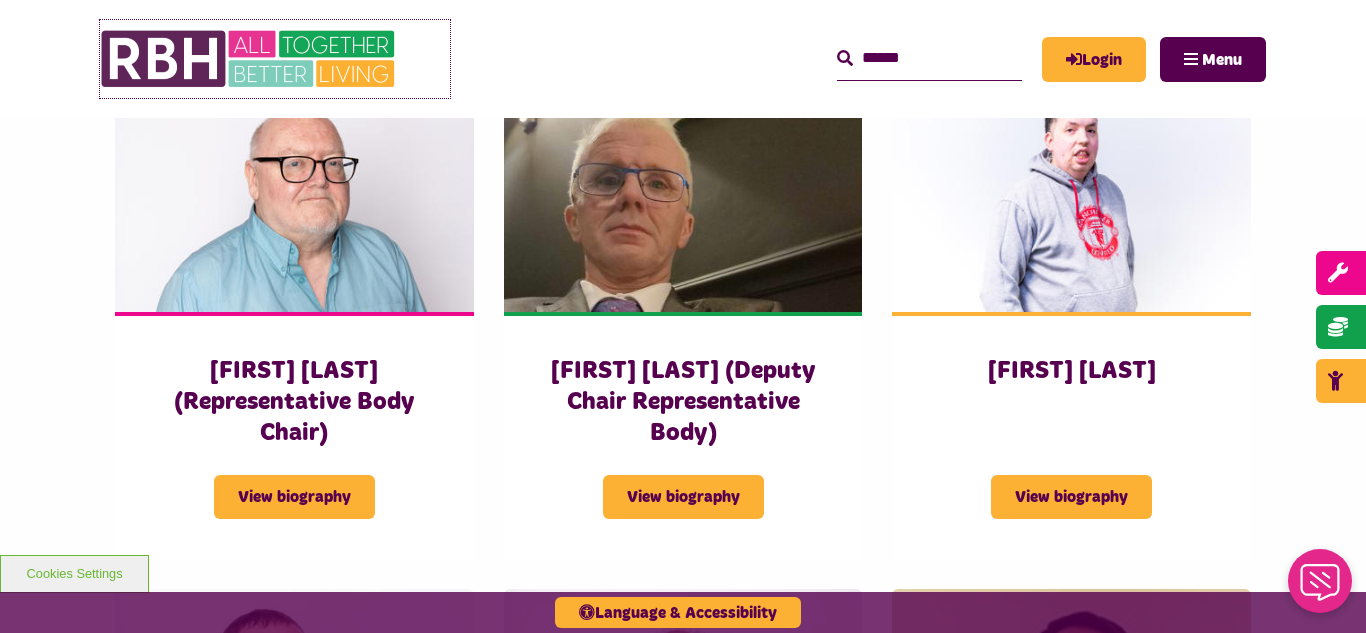click at bounding box center [250, 59] 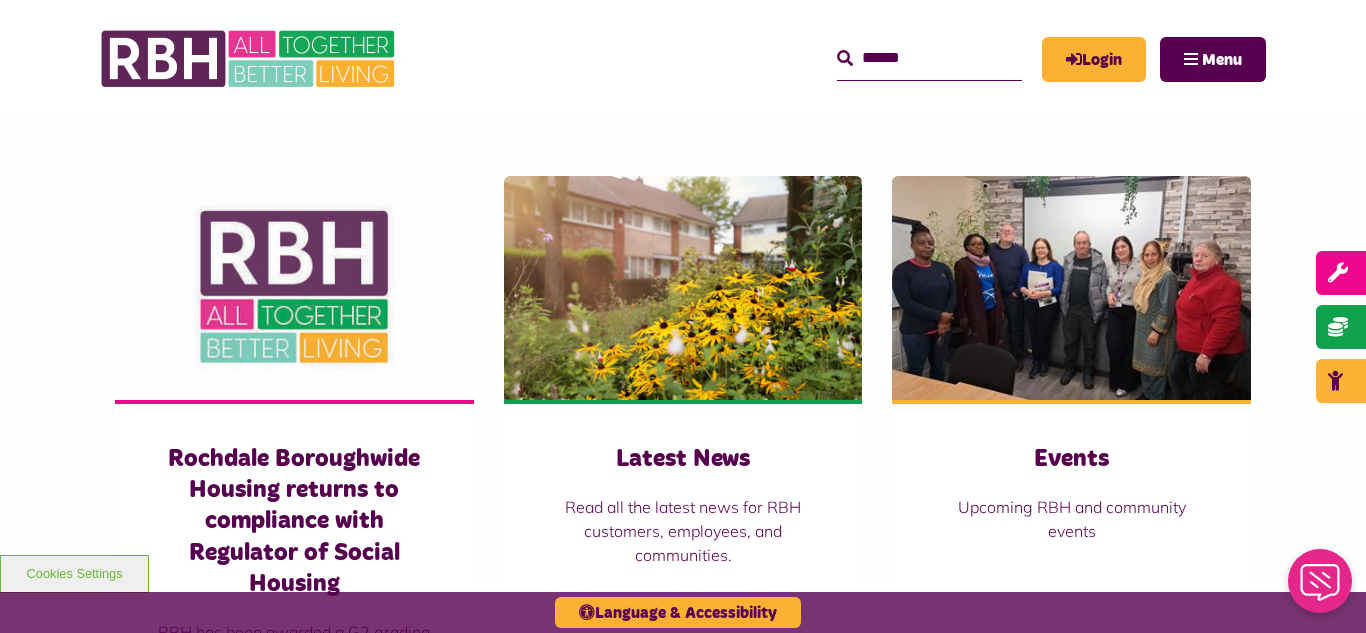 scroll, scrollTop: 1320, scrollLeft: 0, axis: vertical 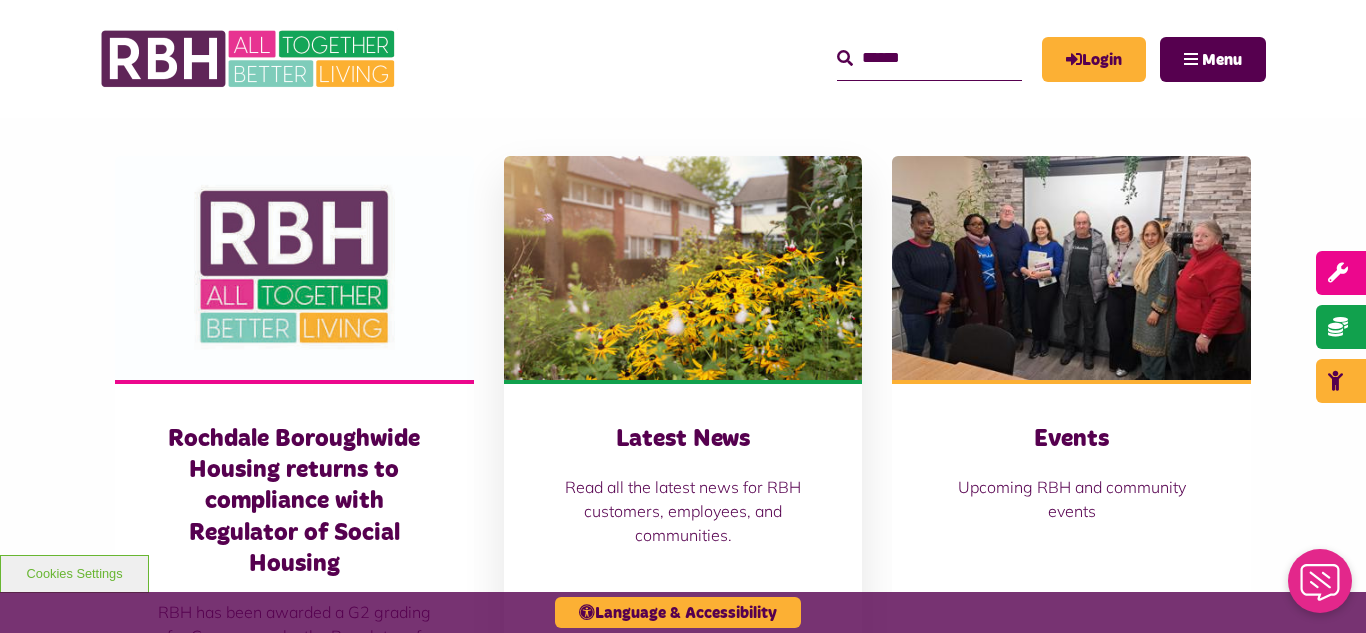 click at bounding box center (683, 268) 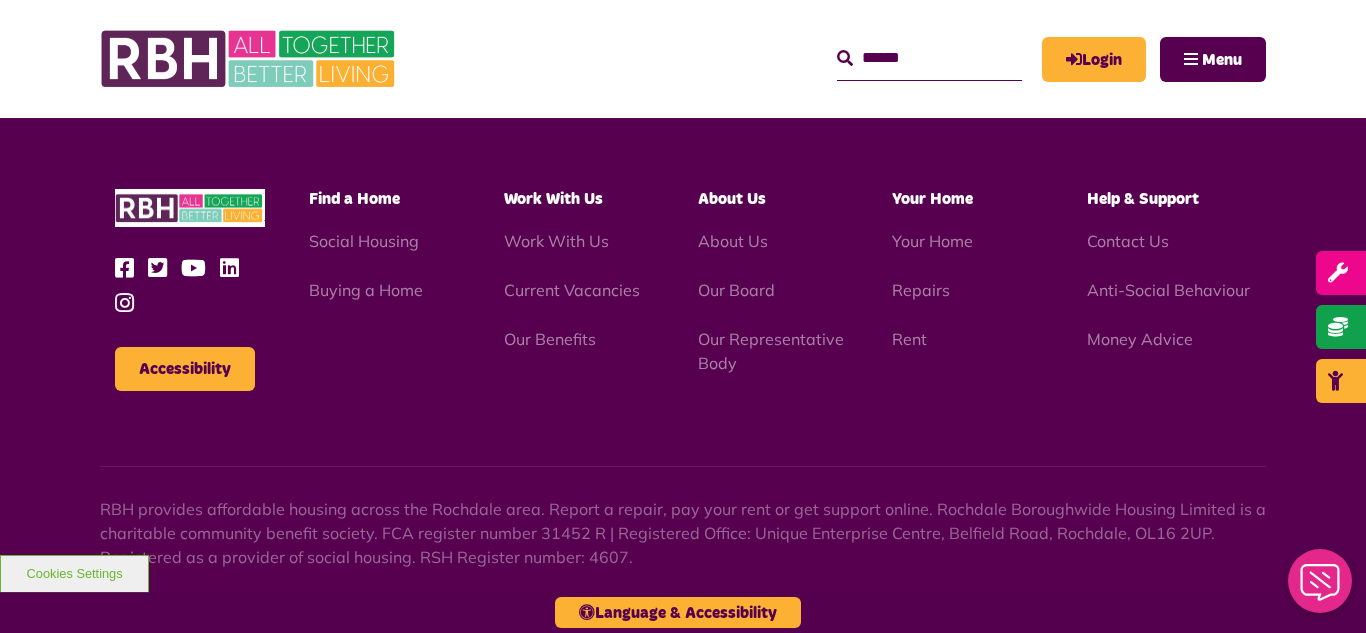 scroll, scrollTop: 1477, scrollLeft: 0, axis: vertical 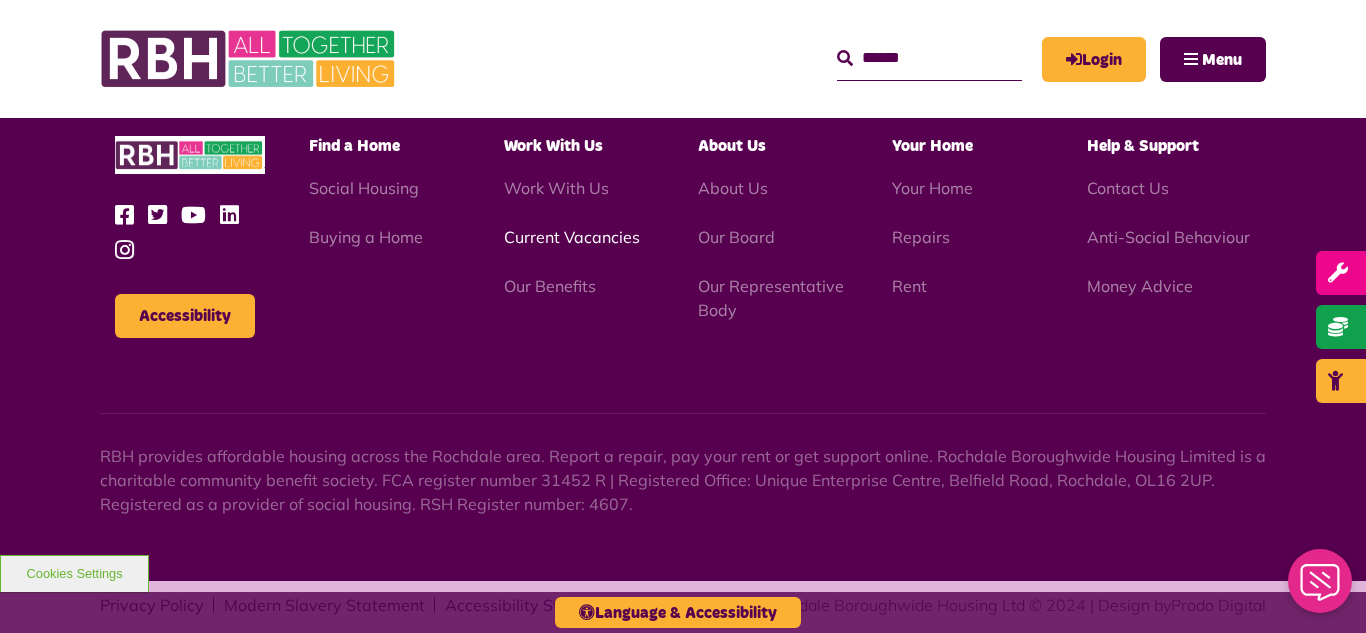 click on "Current Vacancies" at bounding box center [572, 237] 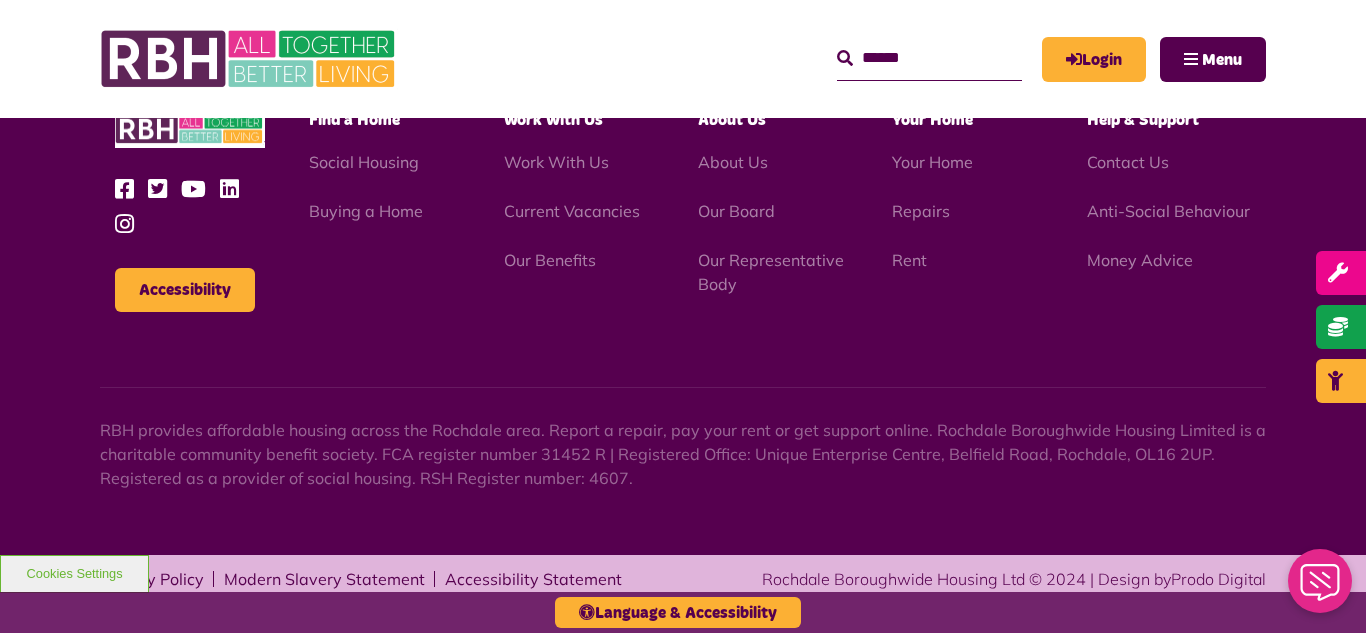 scroll, scrollTop: 2381, scrollLeft: 0, axis: vertical 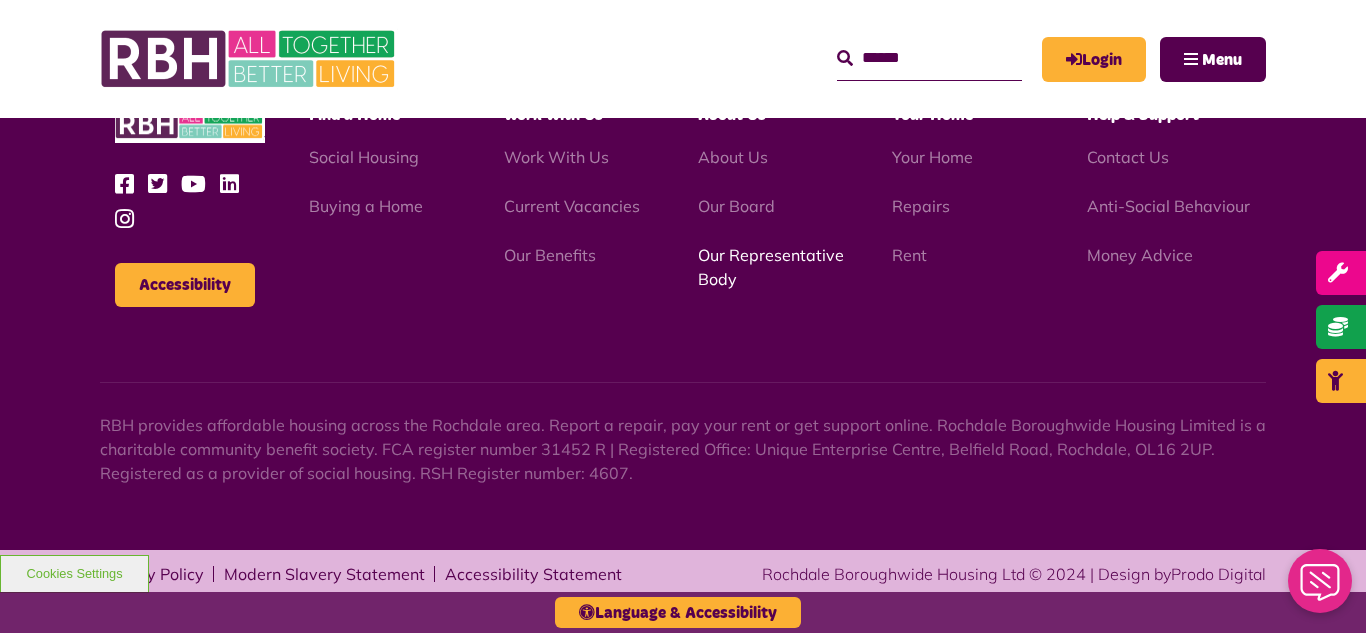 click on "Our Representative Body" at bounding box center [771, 267] 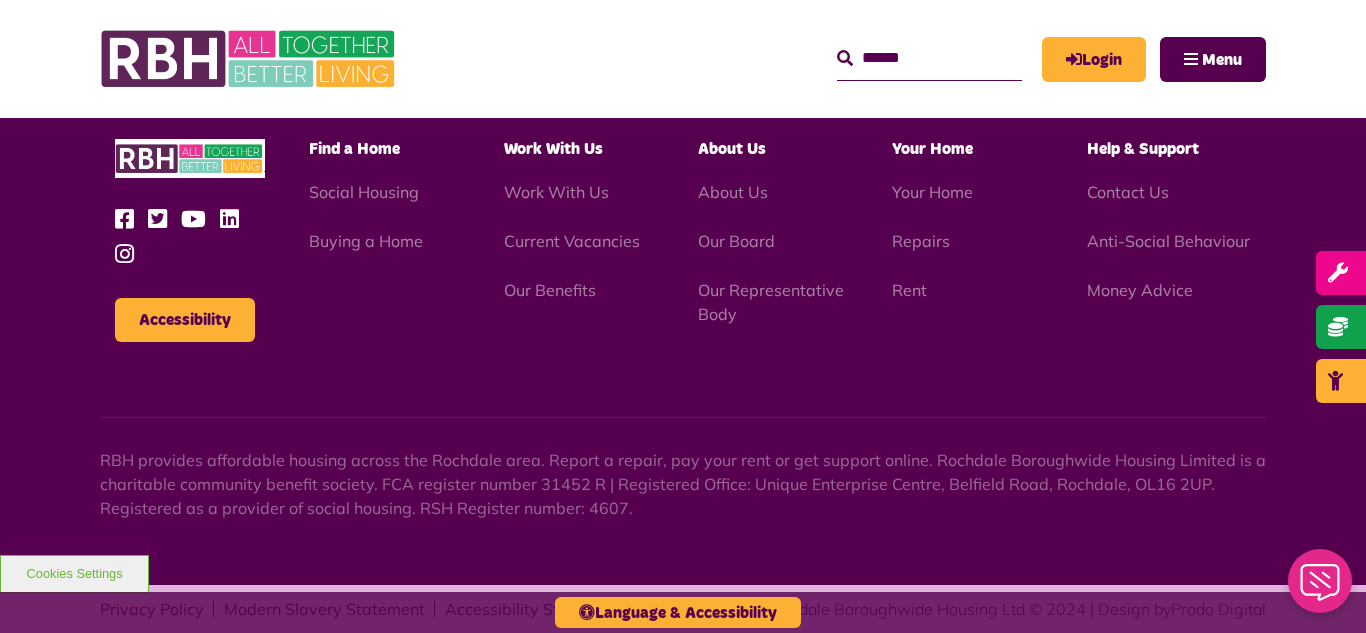 scroll, scrollTop: 5806, scrollLeft: 0, axis: vertical 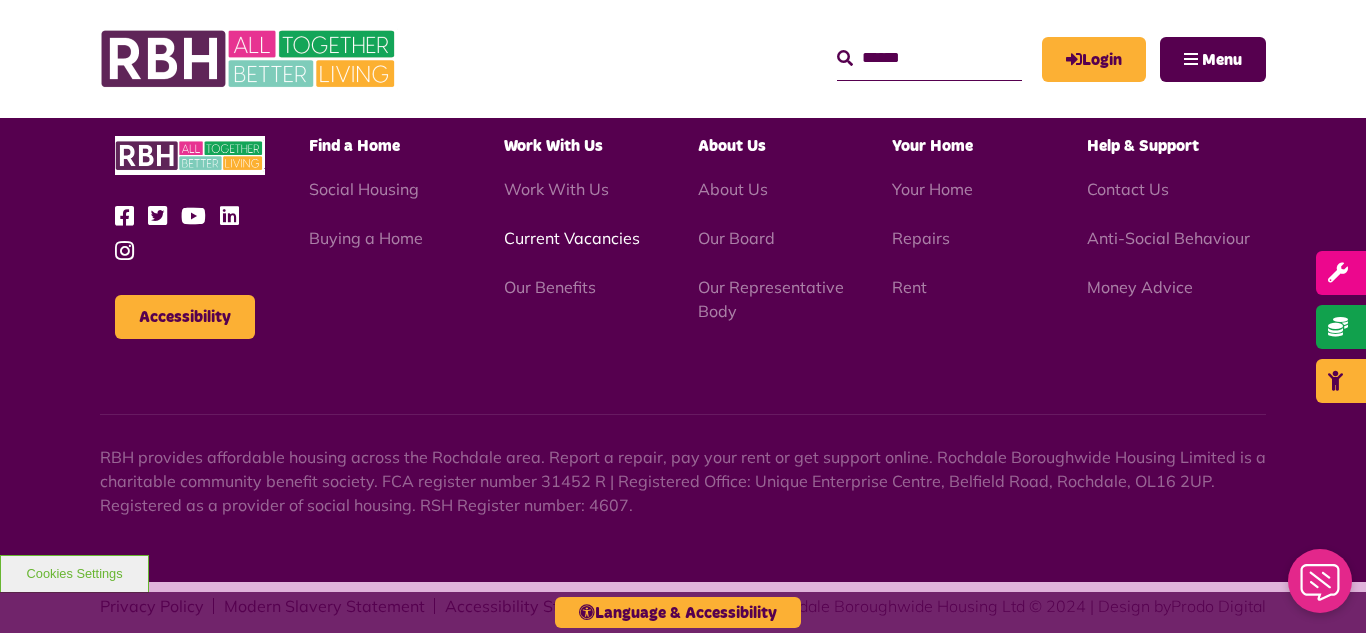 click on "Current Vacancies" at bounding box center (572, 238) 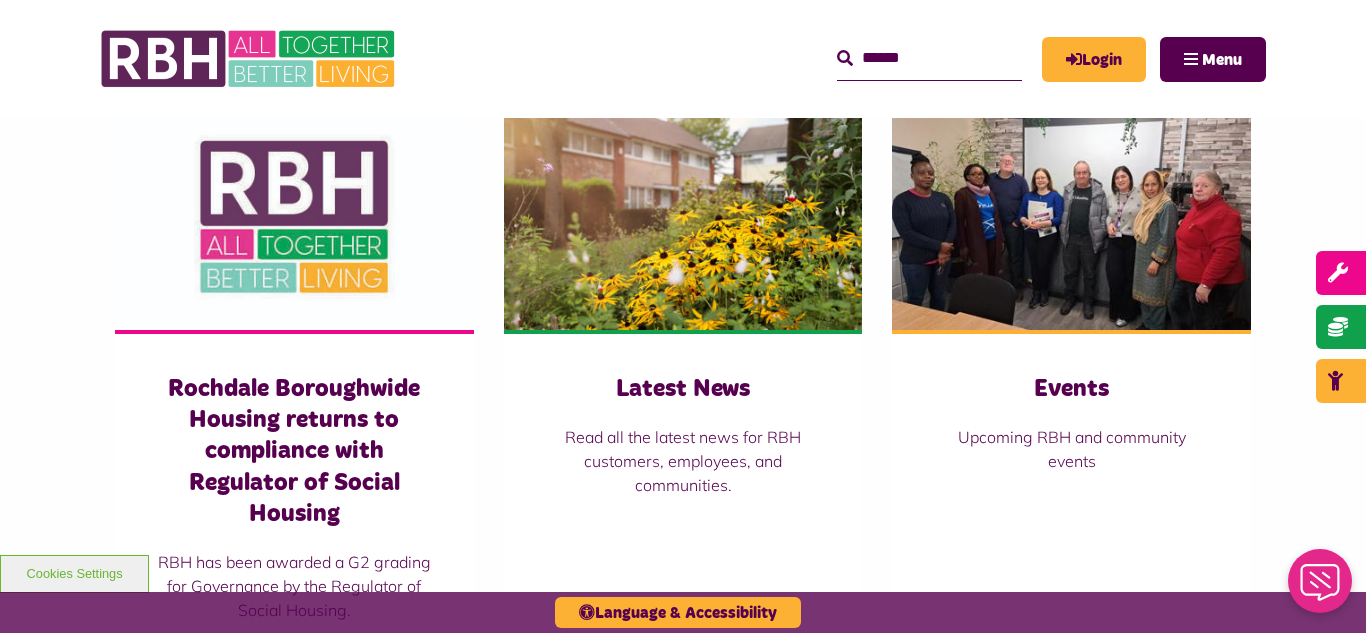 scroll, scrollTop: 1400, scrollLeft: 0, axis: vertical 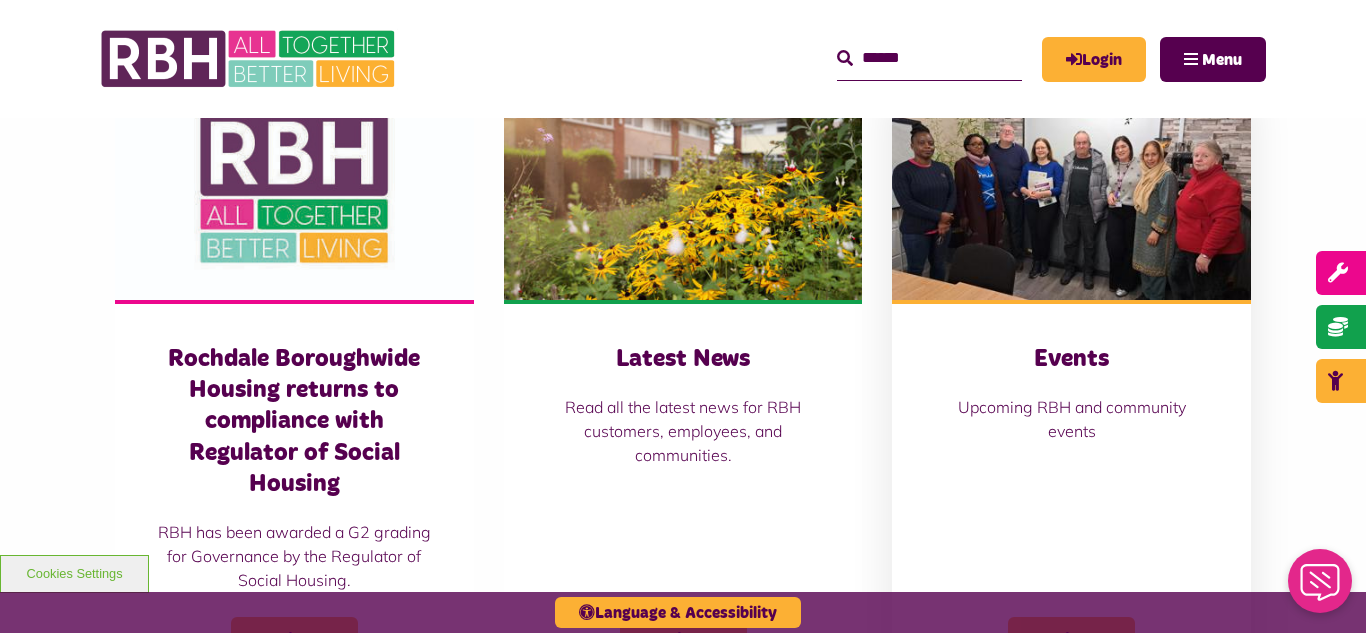 click at bounding box center (1071, 188) 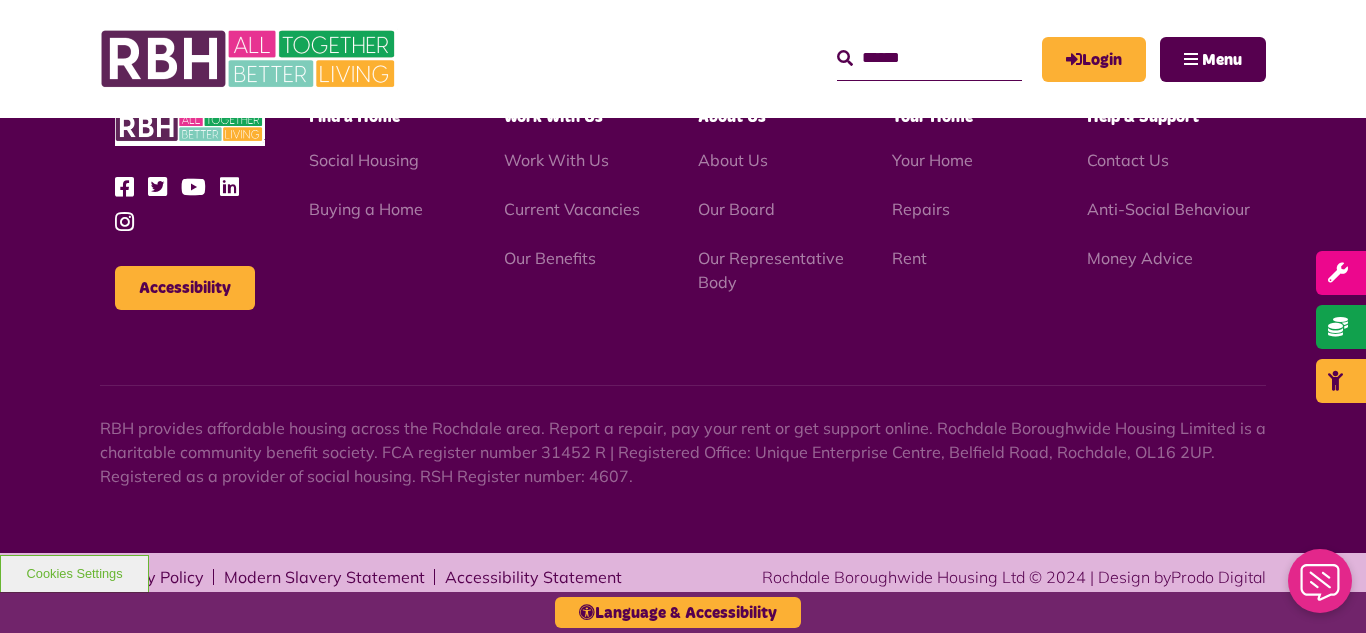scroll, scrollTop: 1875, scrollLeft: 0, axis: vertical 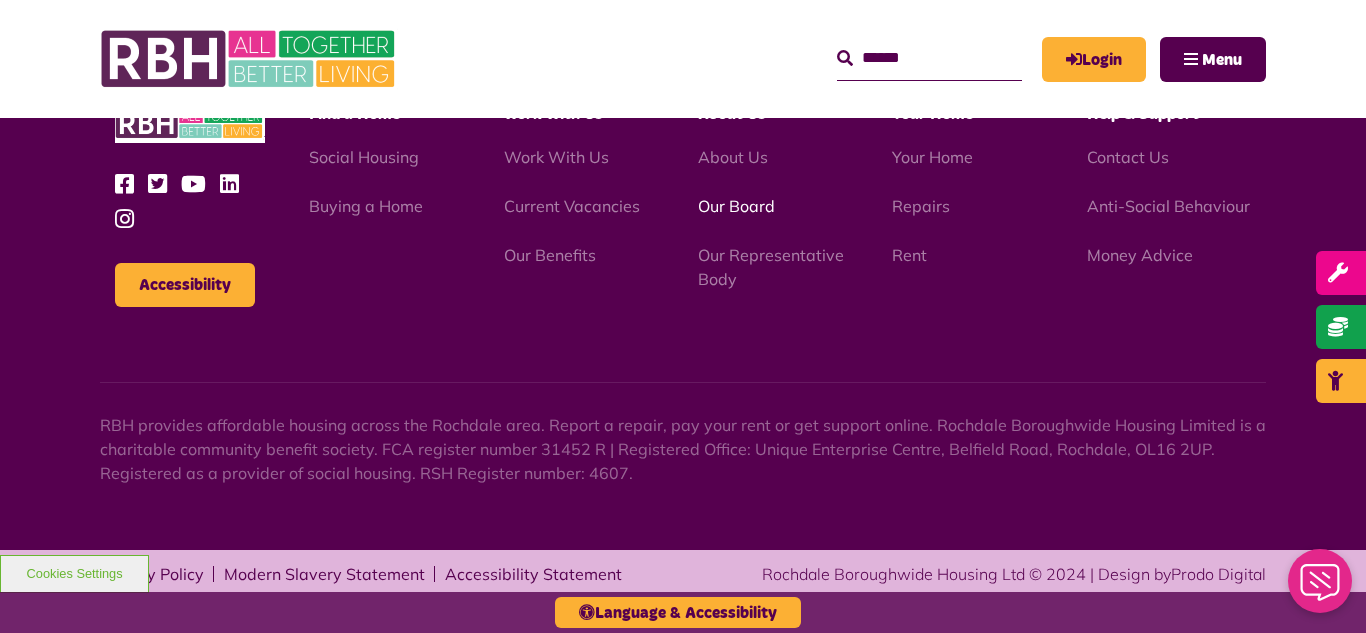 click on "Our Board" at bounding box center [736, 206] 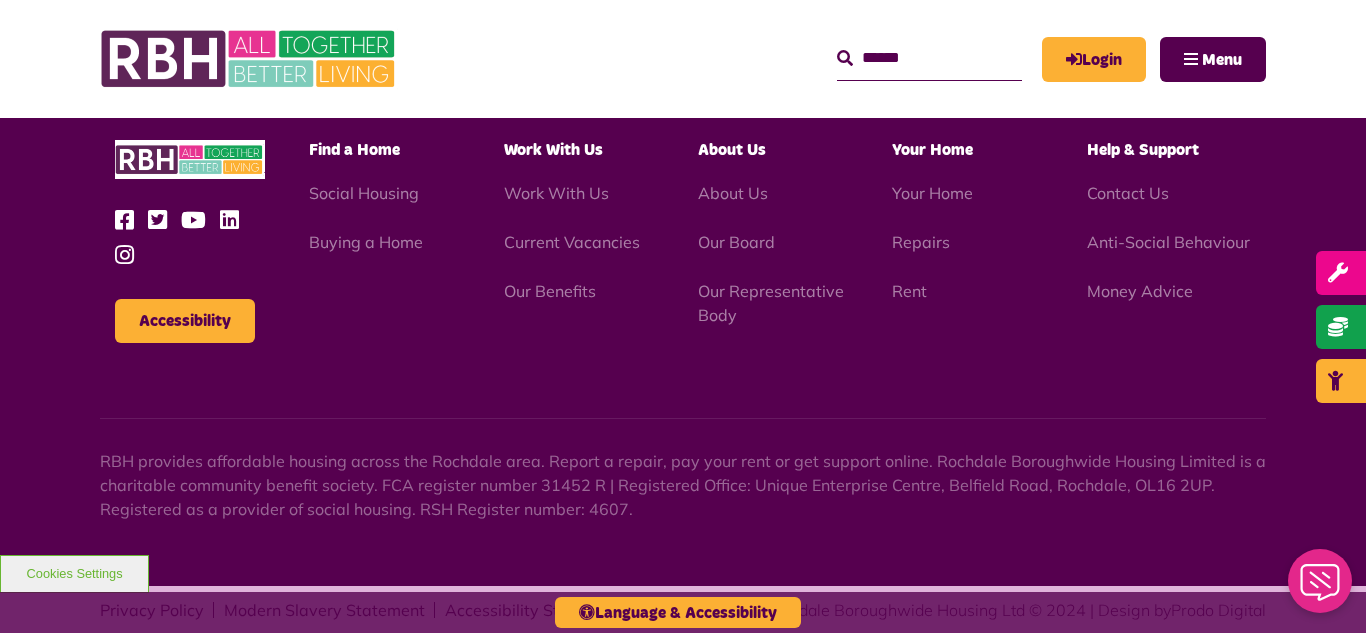 scroll, scrollTop: 5252, scrollLeft: 0, axis: vertical 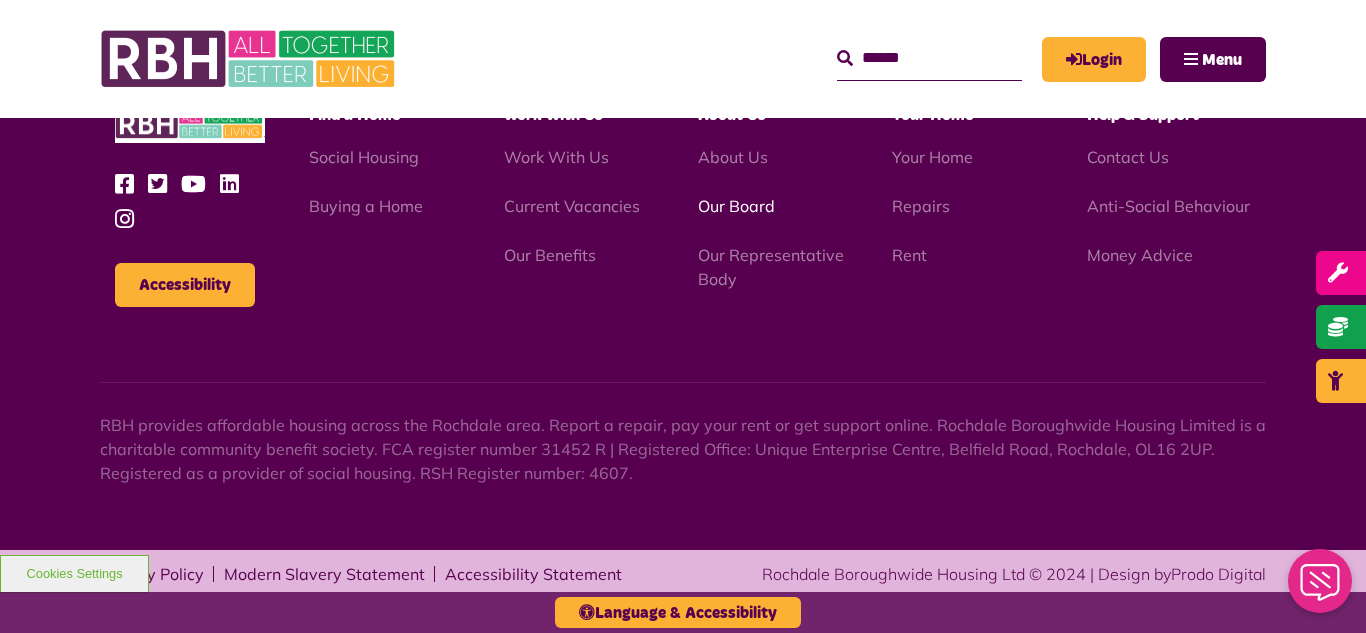 click on "Our Board" at bounding box center (736, 206) 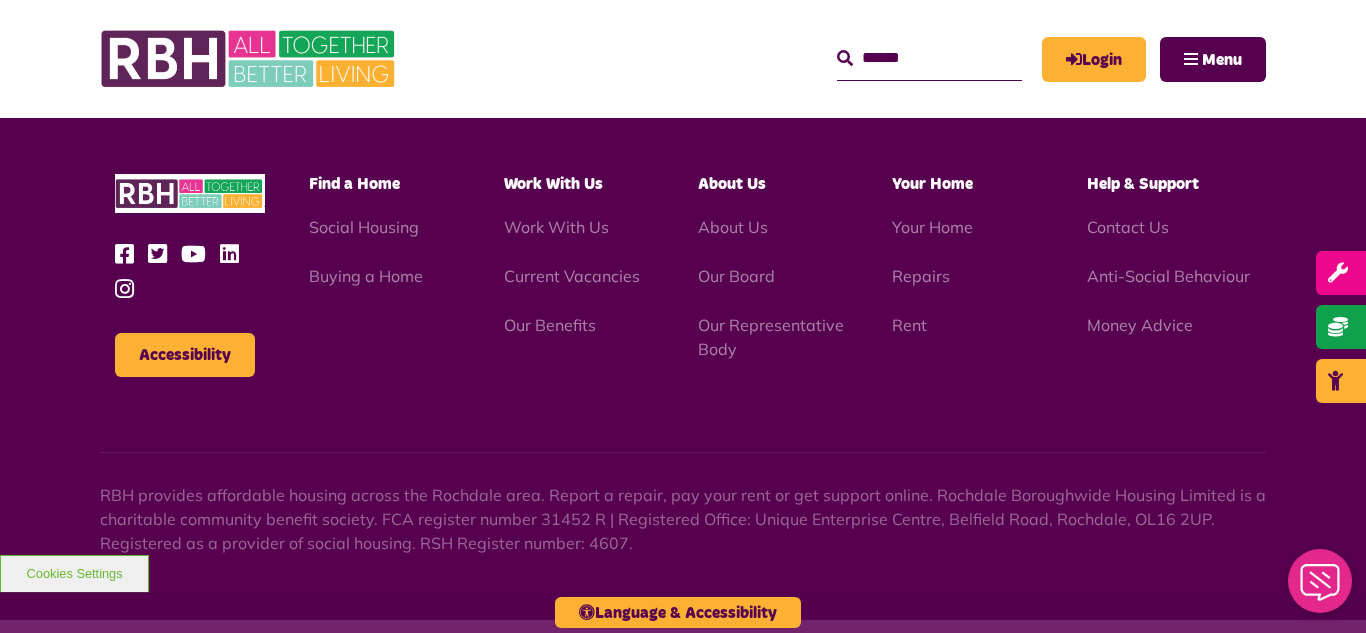 scroll, scrollTop: 5252, scrollLeft: 0, axis: vertical 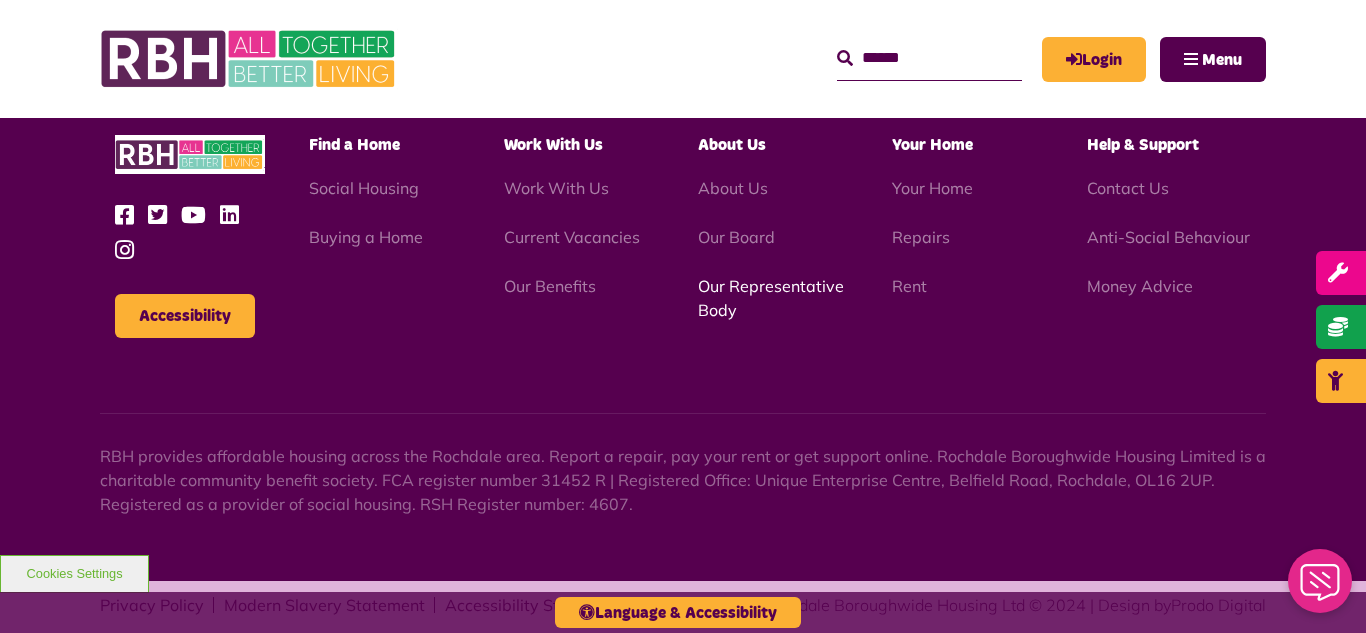 click on "Our Representative Body" at bounding box center [771, 298] 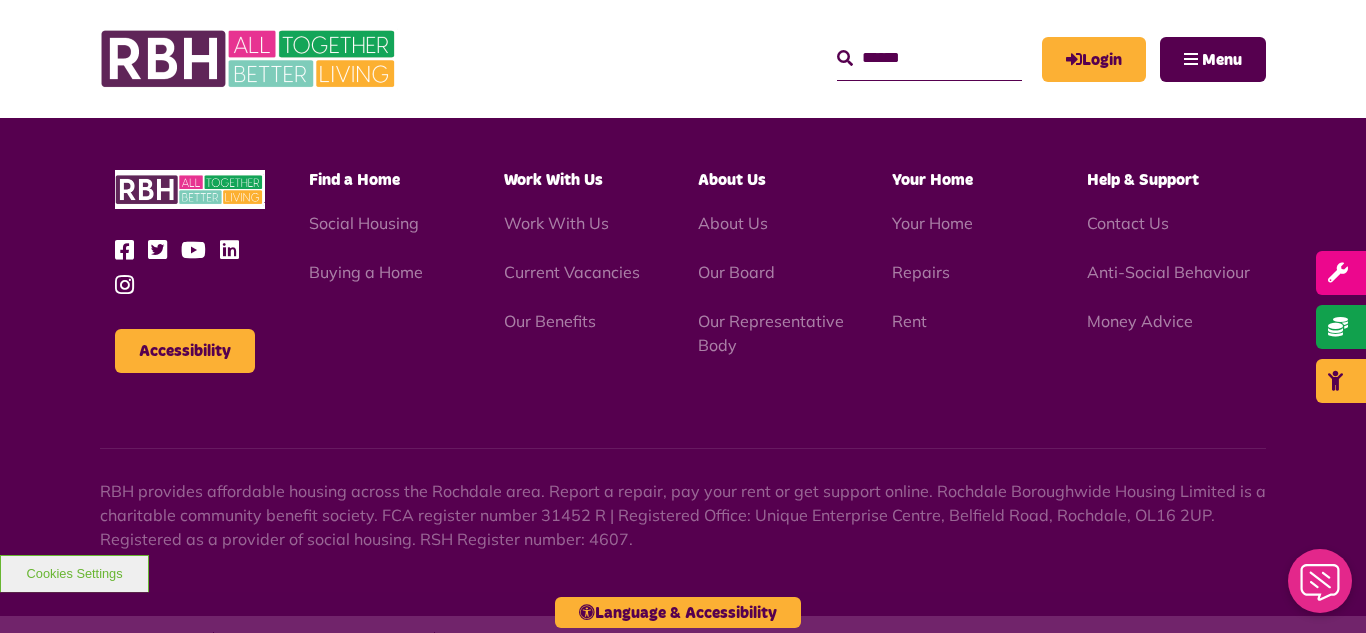 scroll, scrollTop: 5806, scrollLeft: 0, axis: vertical 